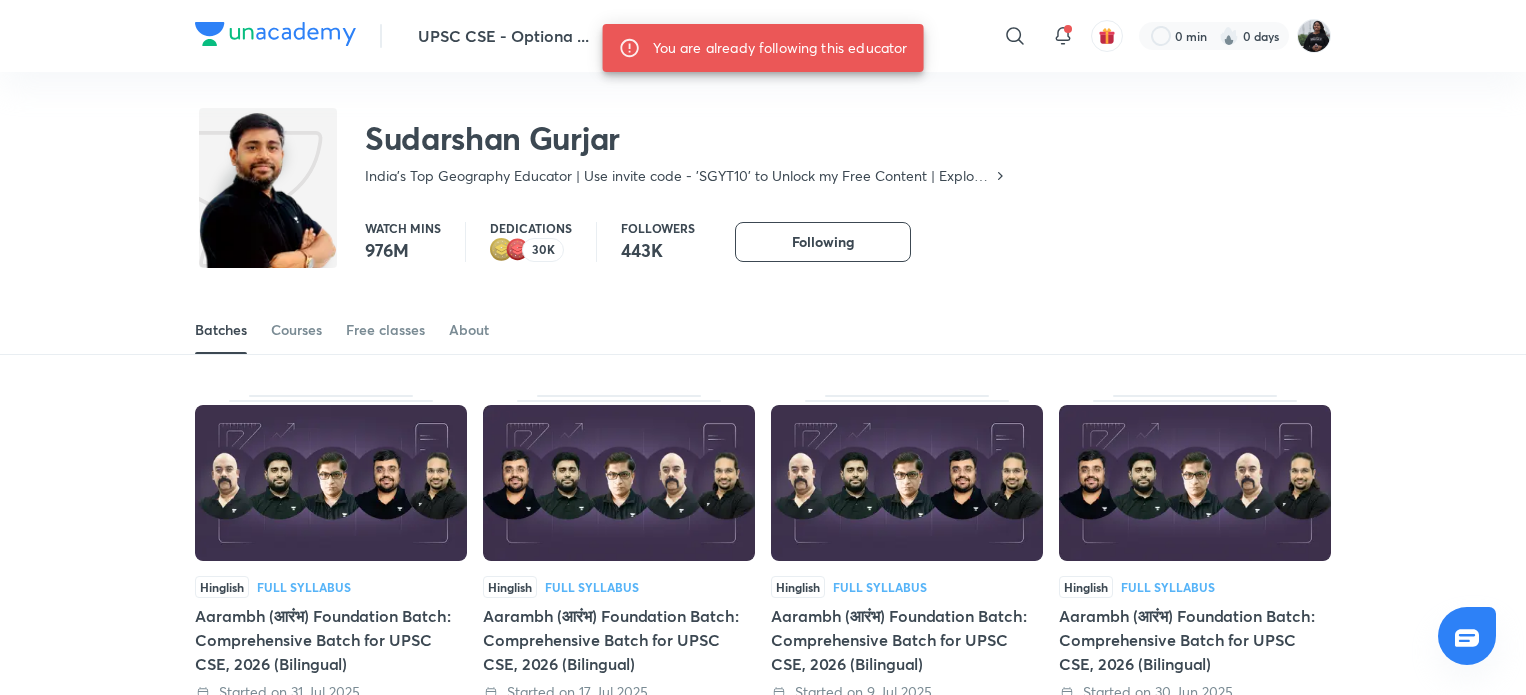 scroll, scrollTop: 0, scrollLeft: 0, axis: both 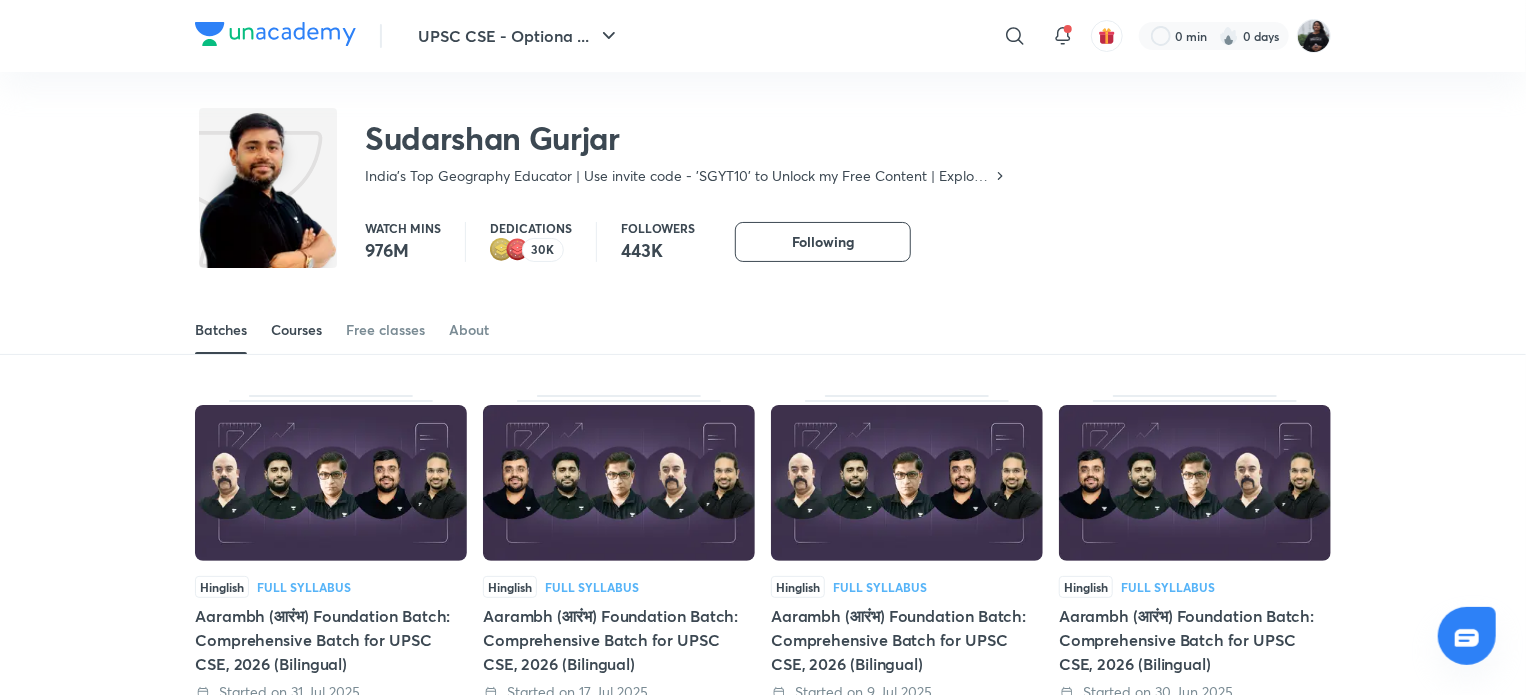 click on "Courses" at bounding box center [296, 330] 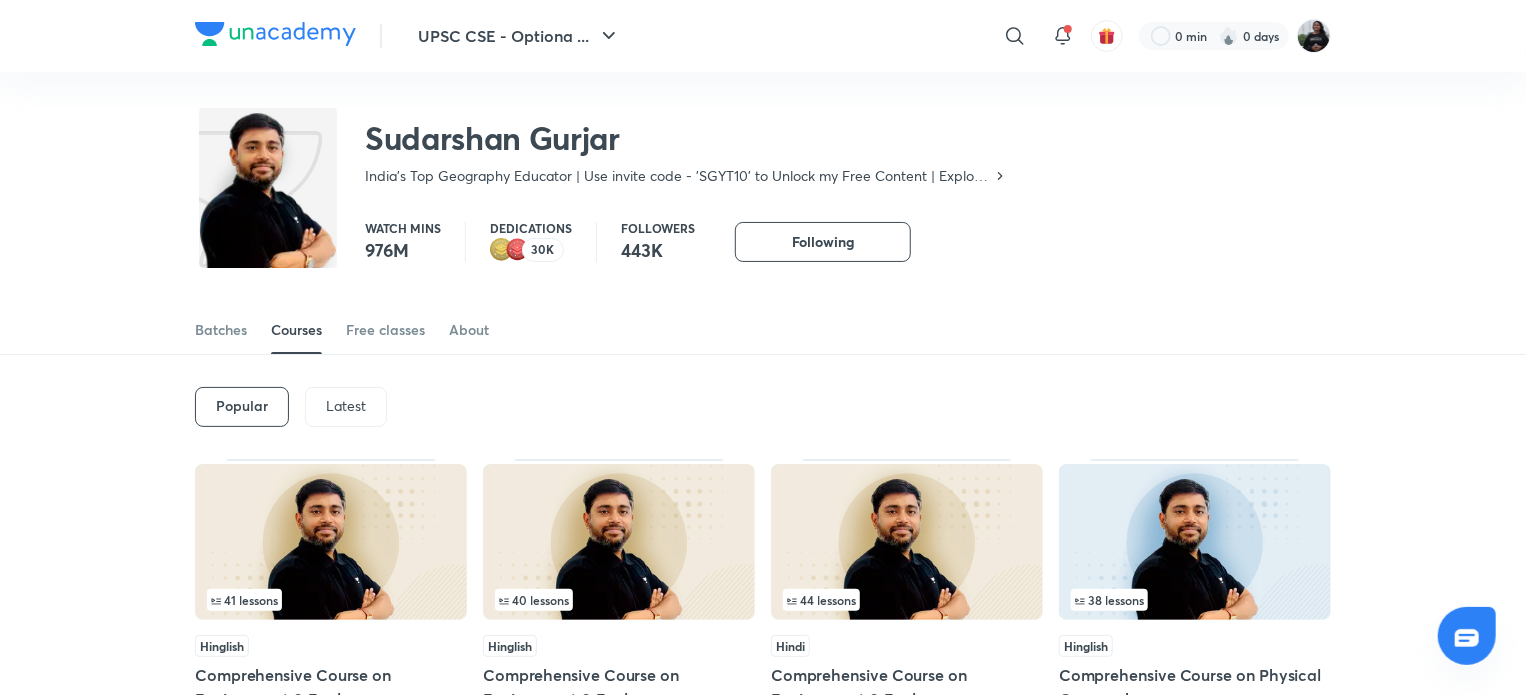 click on "Latest" at bounding box center (346, 406) 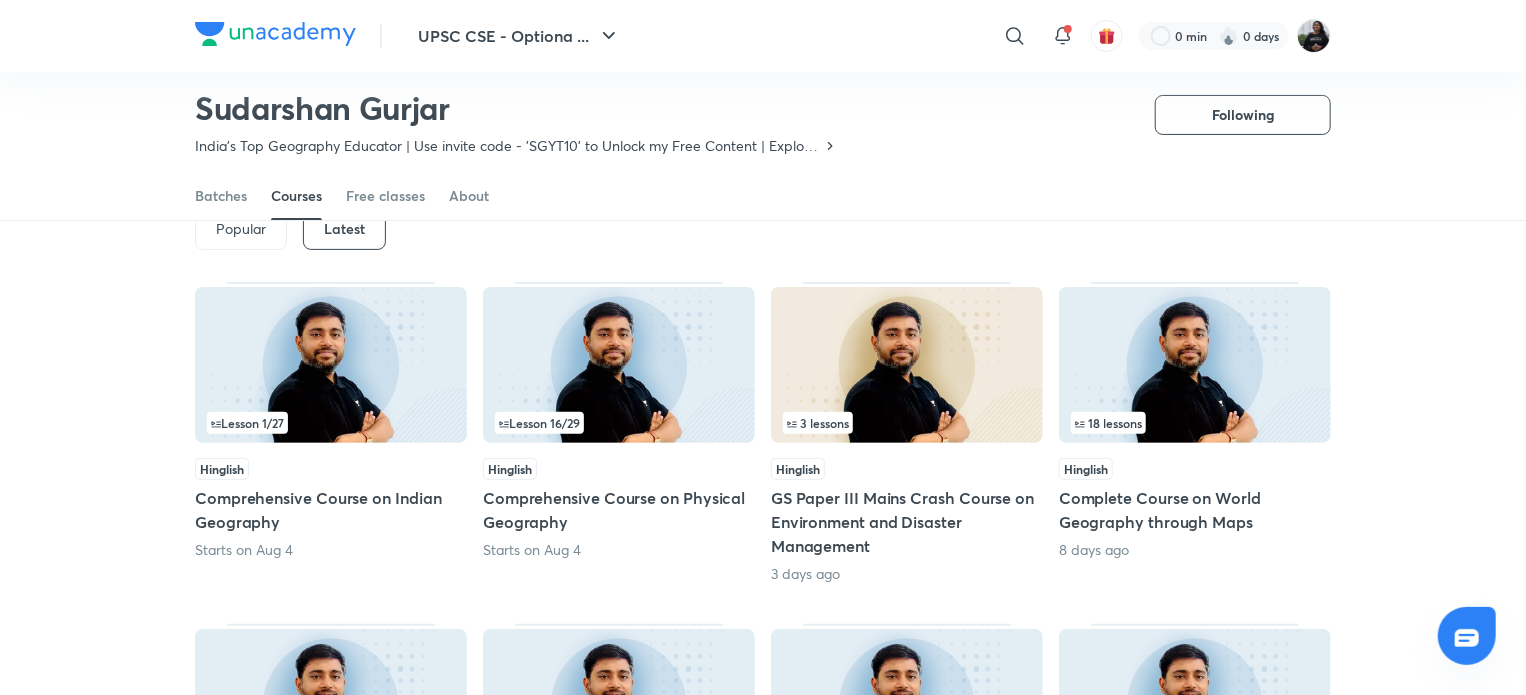 scroll, scrollTop: 124, scrollLeft: 0, axis: vertical 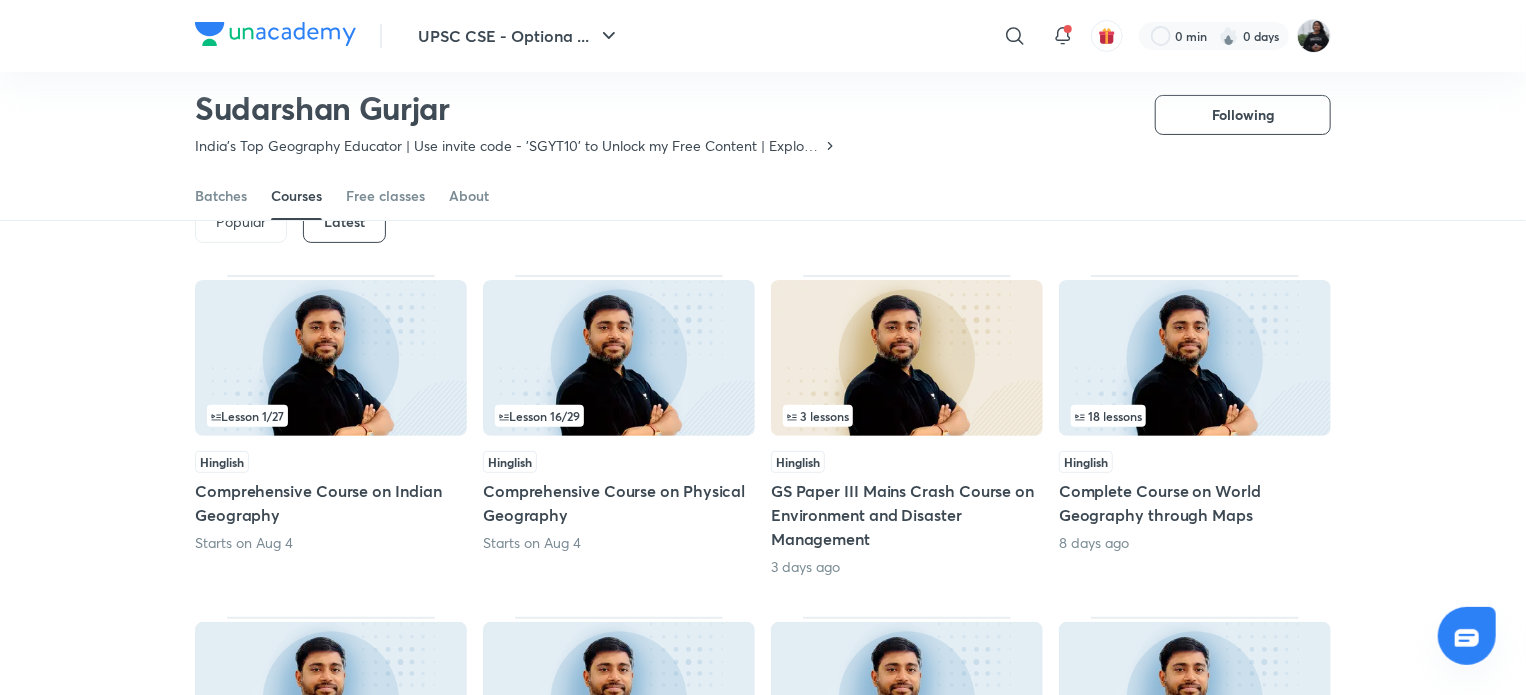 click at bounding box center (1195, 358) 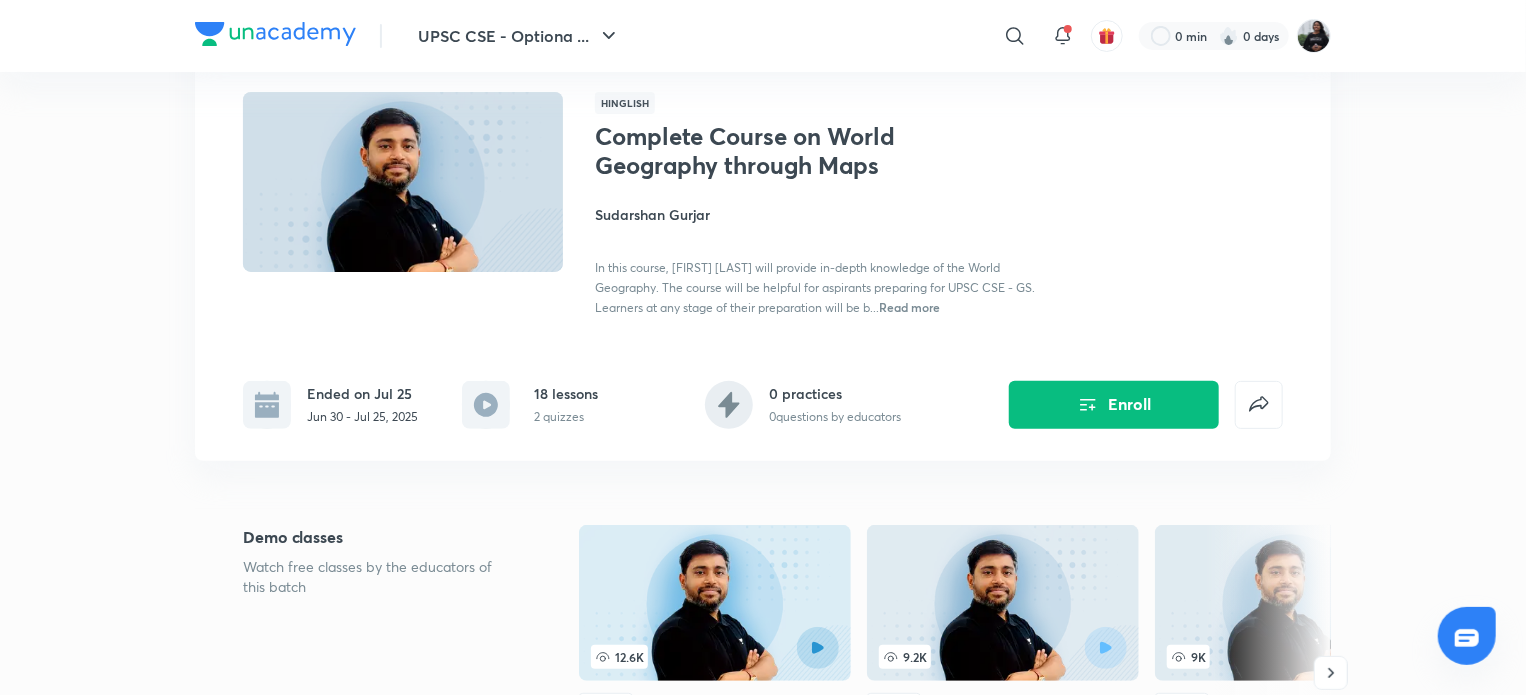 scroll, scrollTop: 0, scrollLeft: 0, axis: both 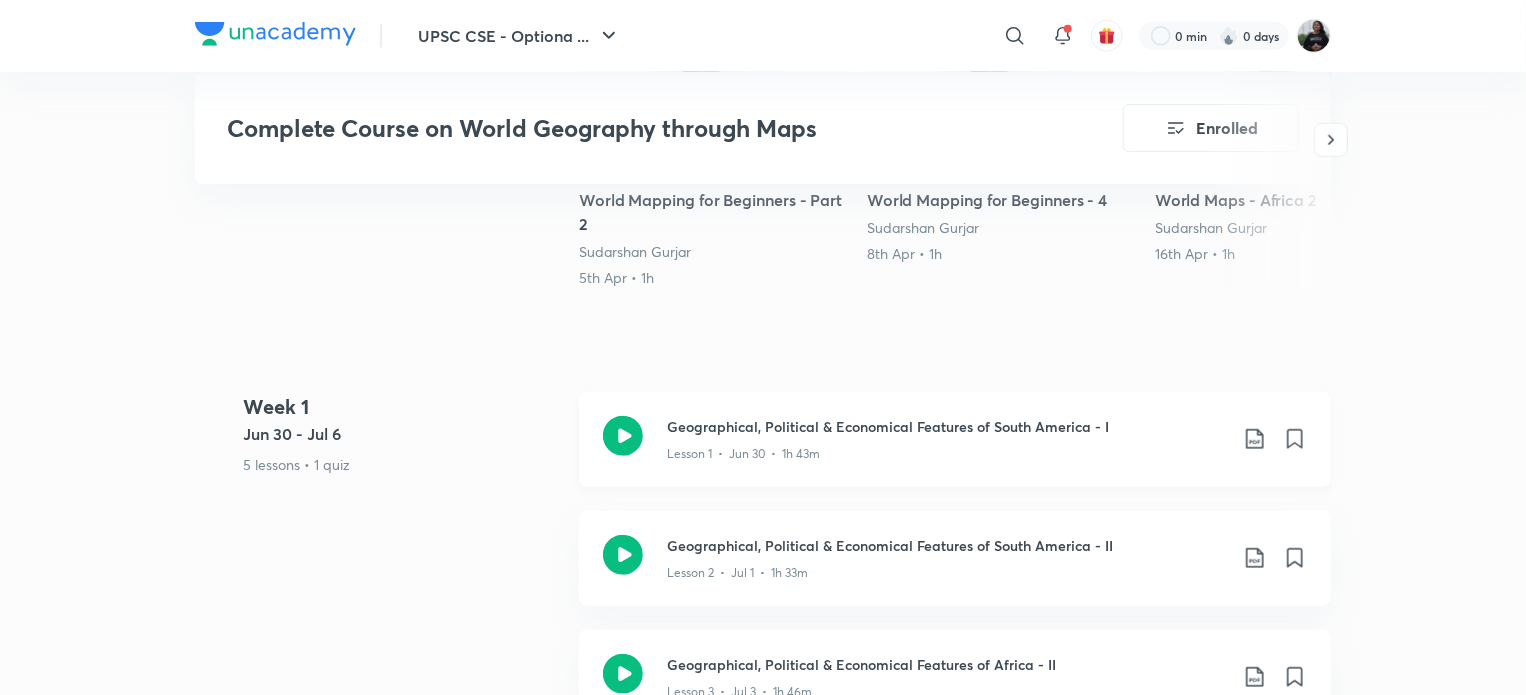 click on "Lesson 1  •  Jun 30  •  1h 43m" at bounding box center [743, 454] 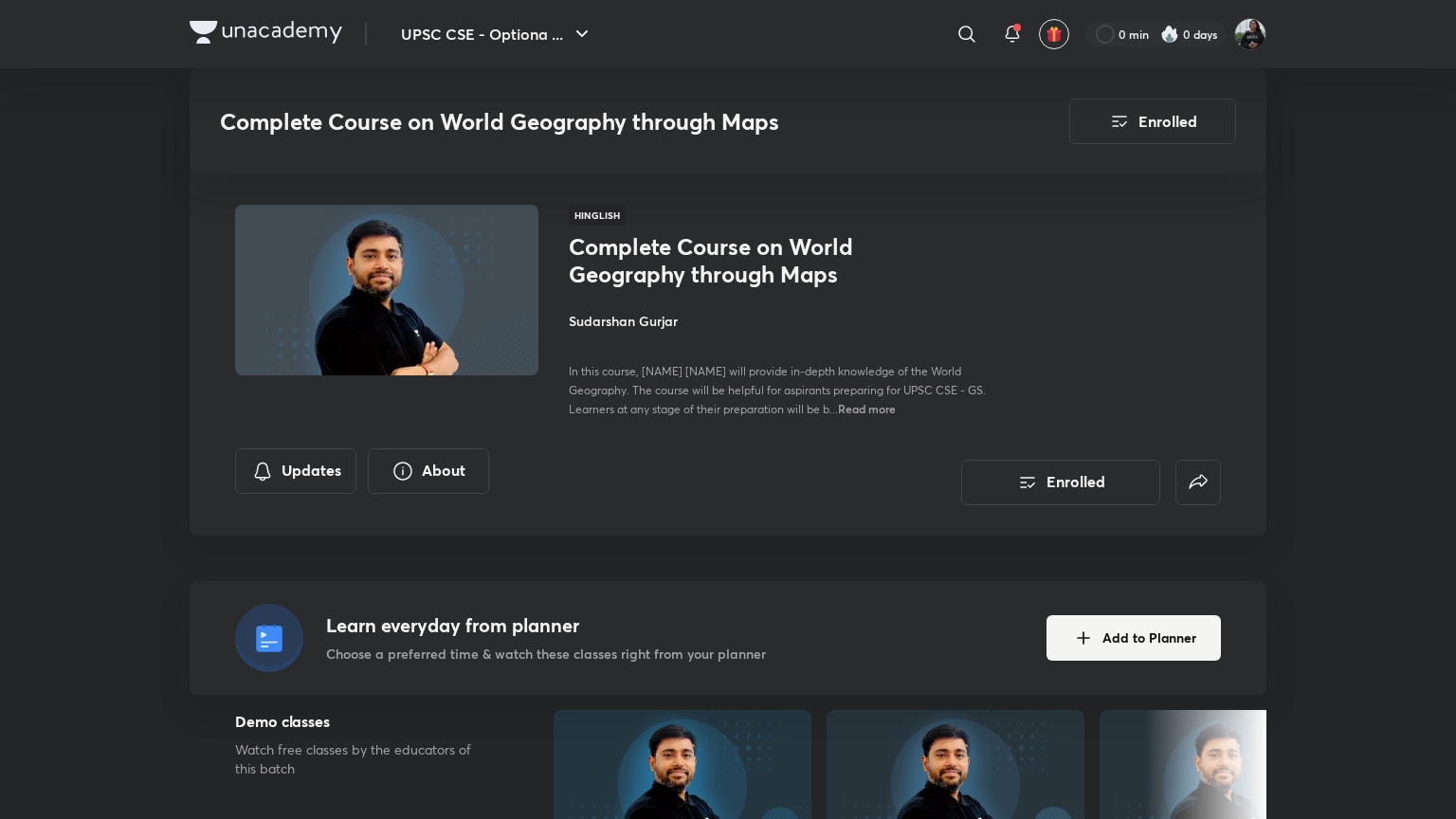 scroll, scrollTop: 718, scrollLeft: 0, axis: vertical 